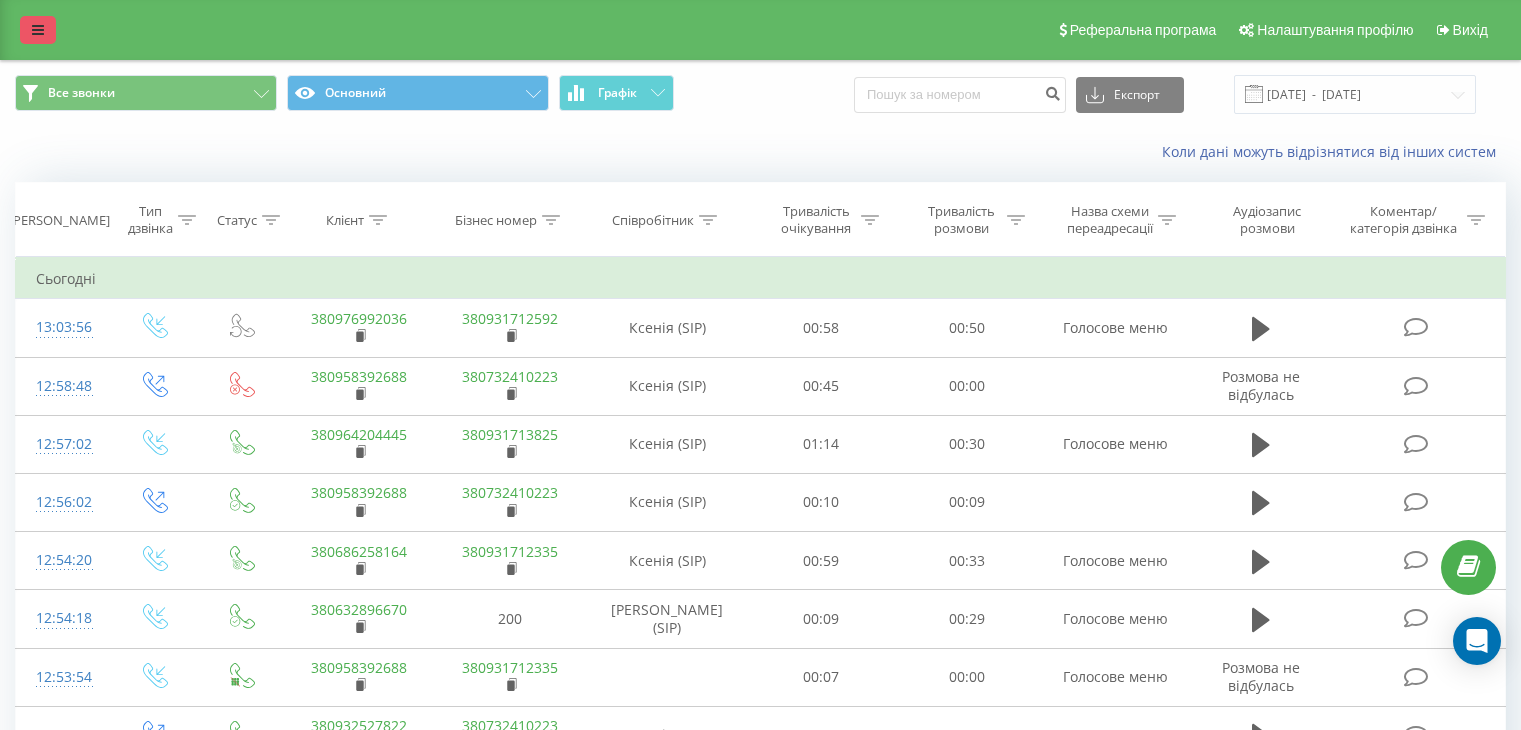 scroll, scrollTop: 0, scrollLeft: 0, axis: both 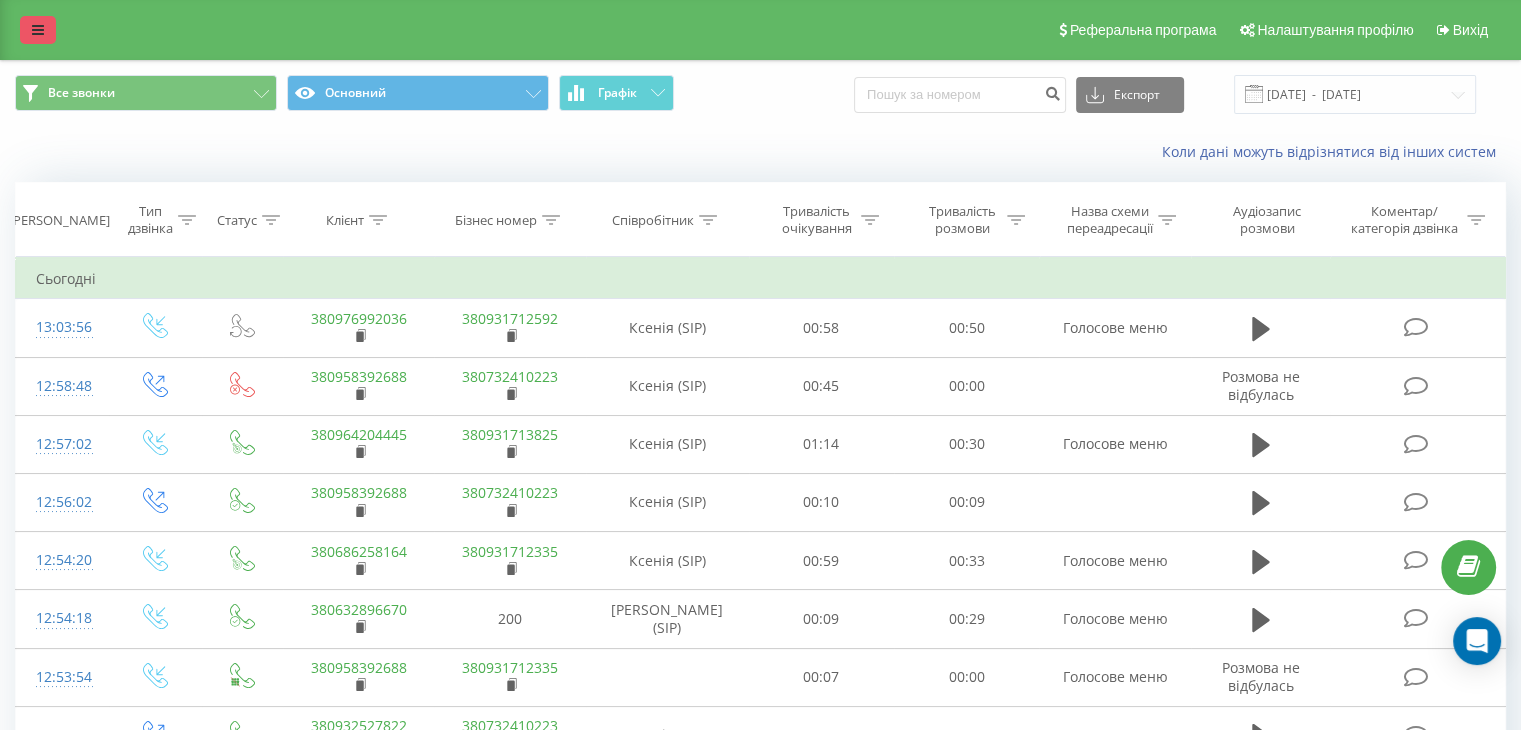 click at bounding box center [38, 30] 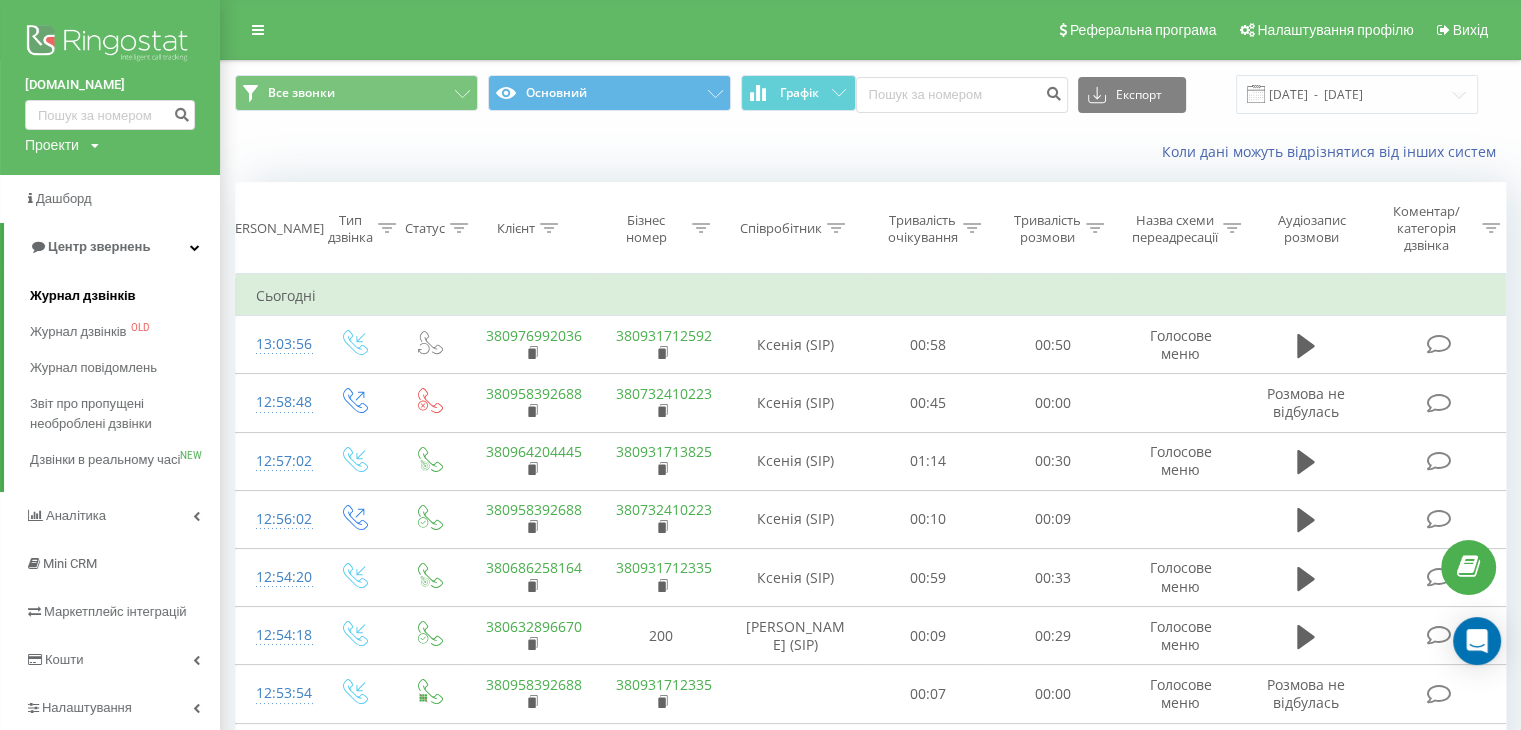 click on "Журнал дзвінків" at bounding box center (83, 296) 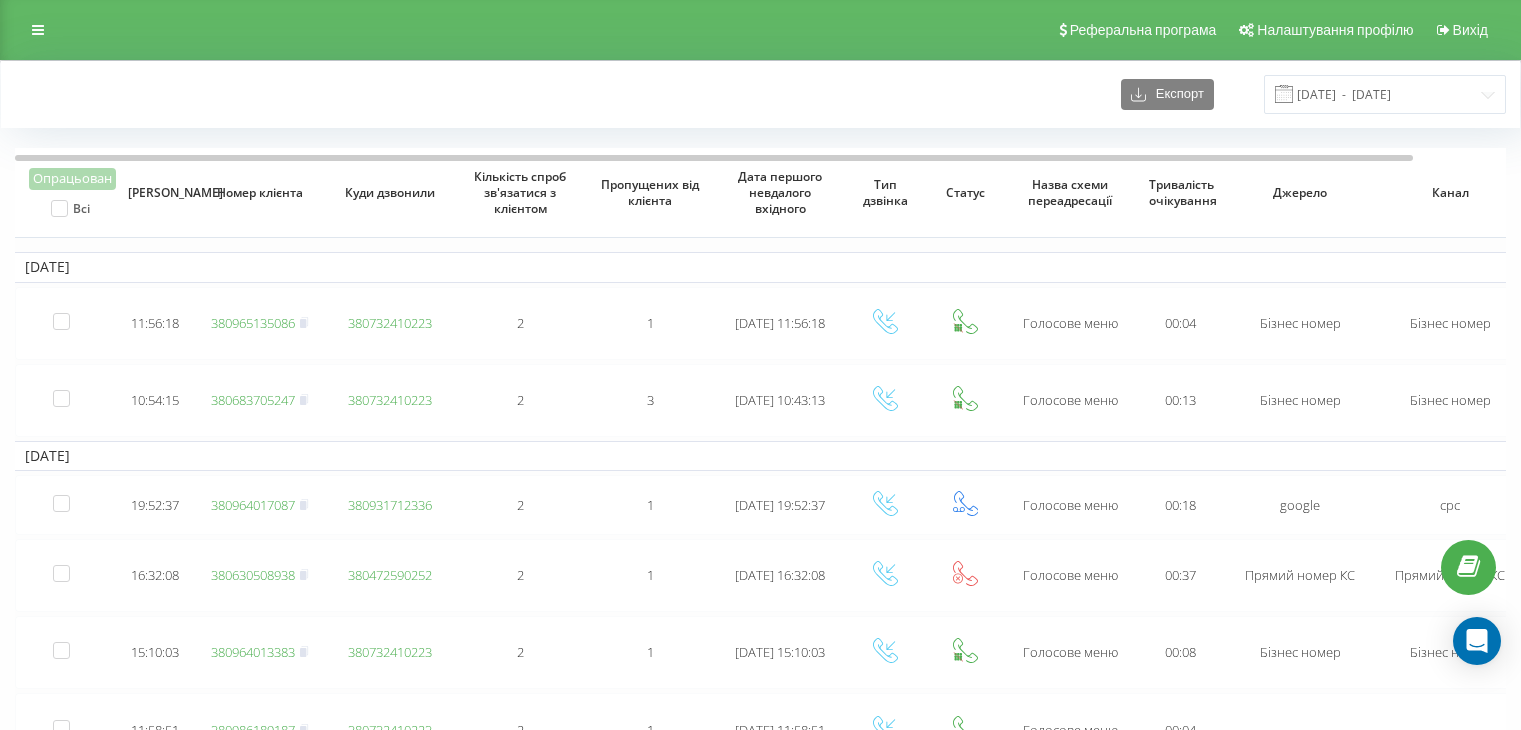scroll, scrollTop: 0, scrollLeft: 0, axis: both 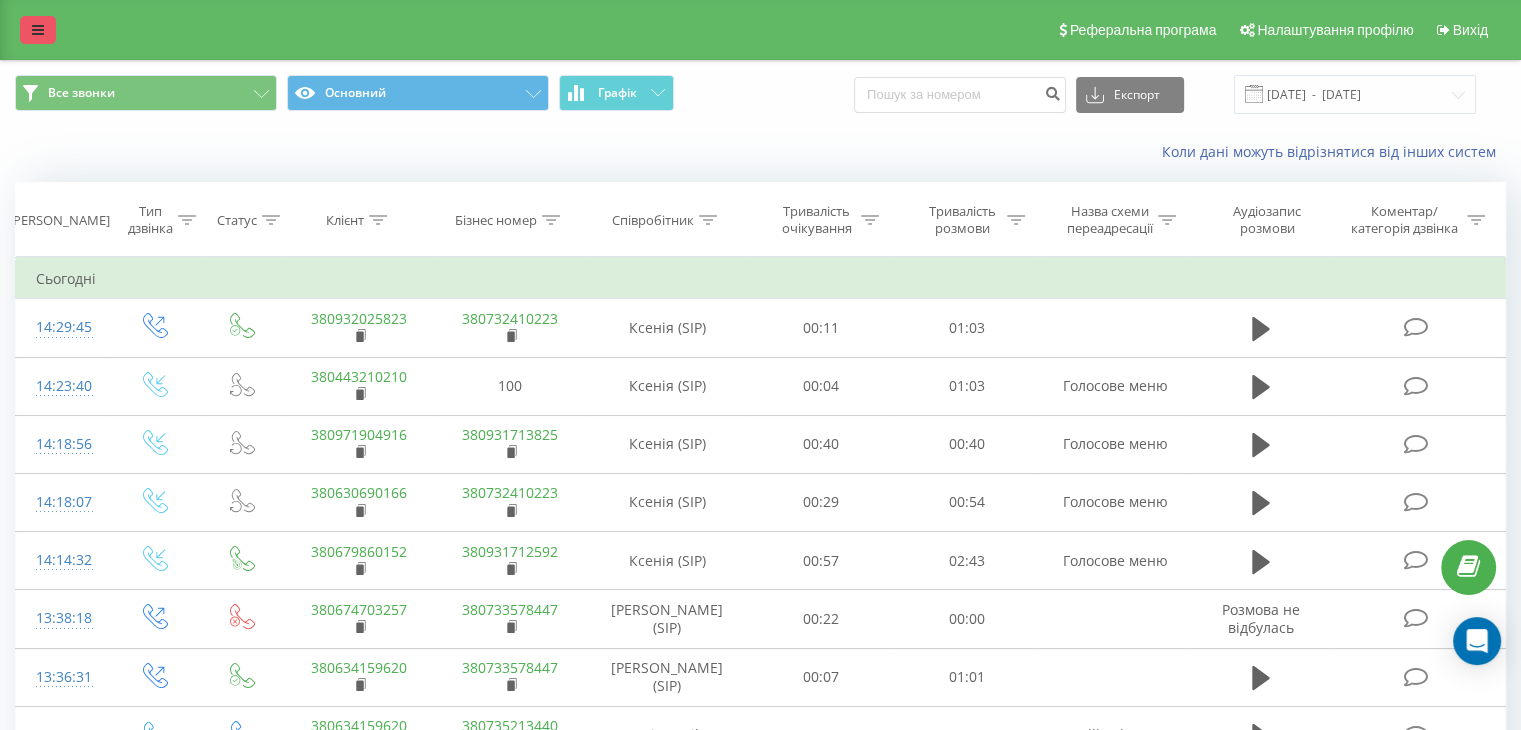 click at bounding box center (38, 30) 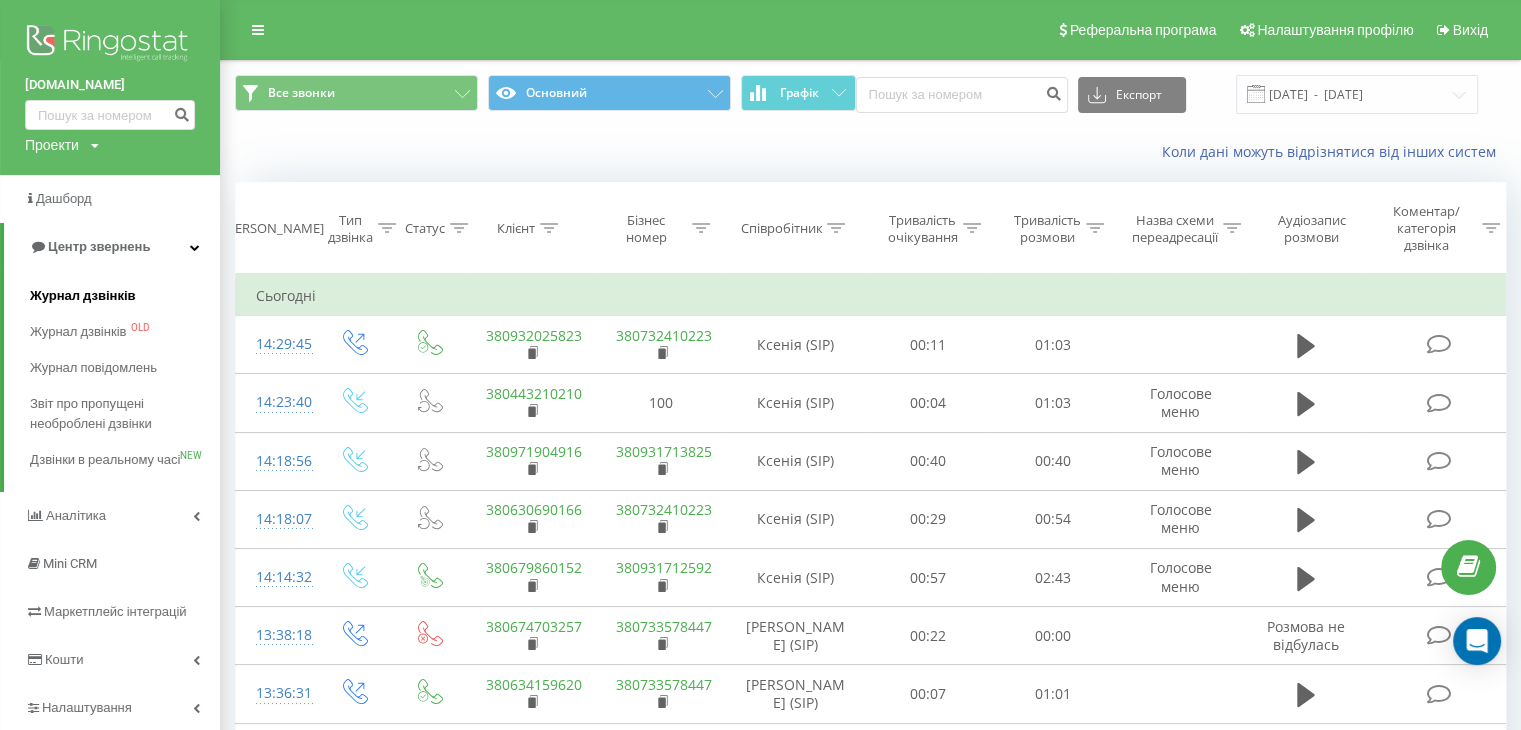 click on "Журнал дзвінків" at bounding box center (83, 296) 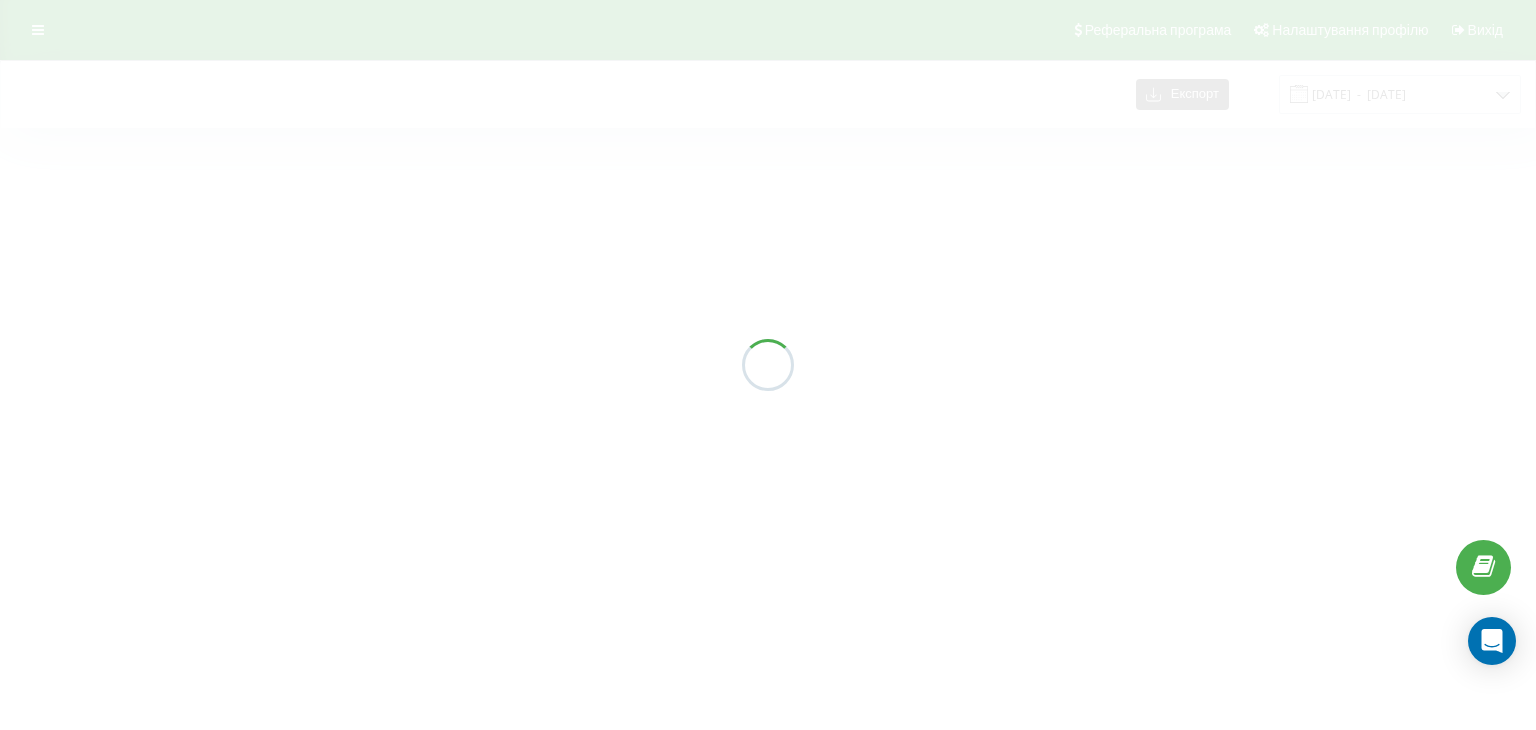 scroll, scrollTop: 0, scrollLeft: 0, axis: both 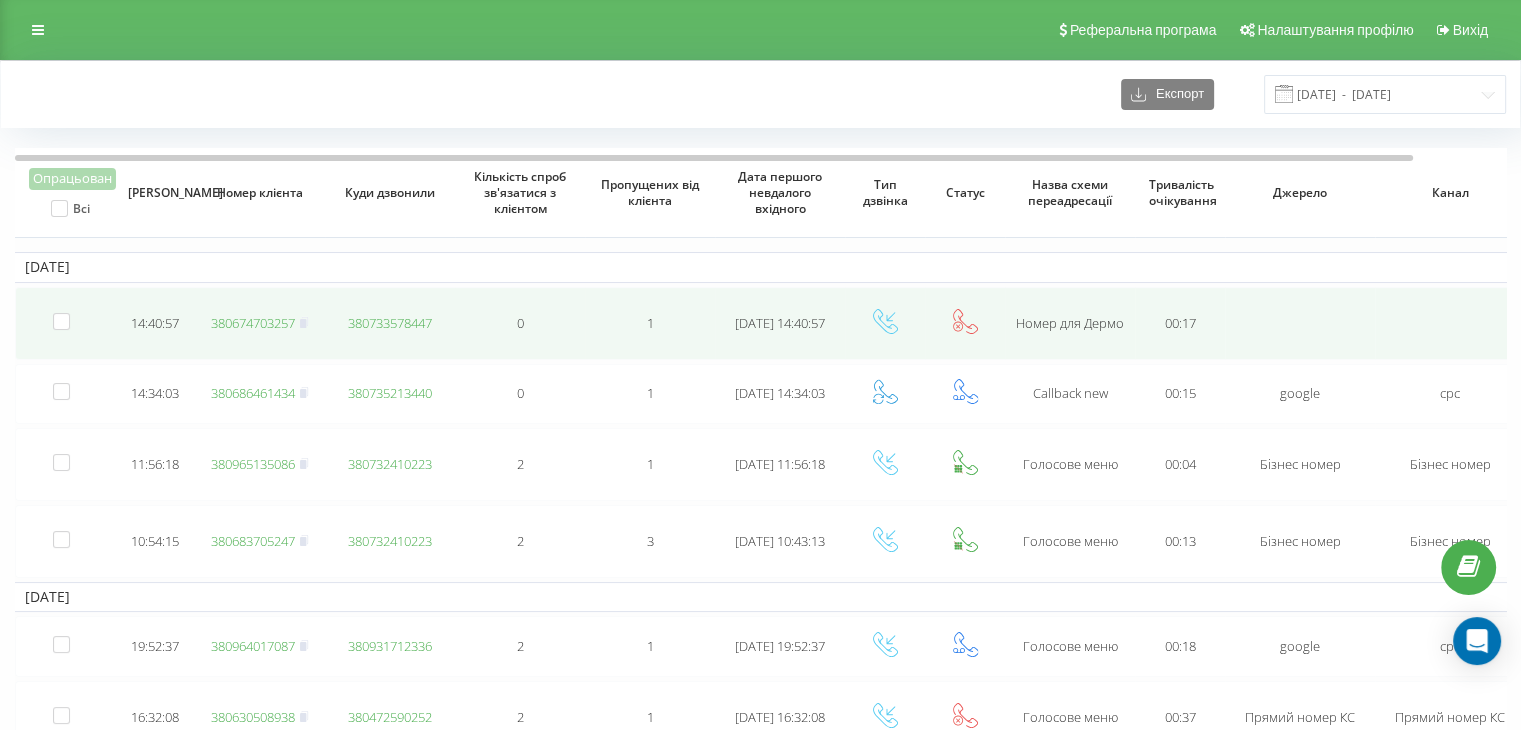 click on "380674703257" at bounding box center (253, 323) 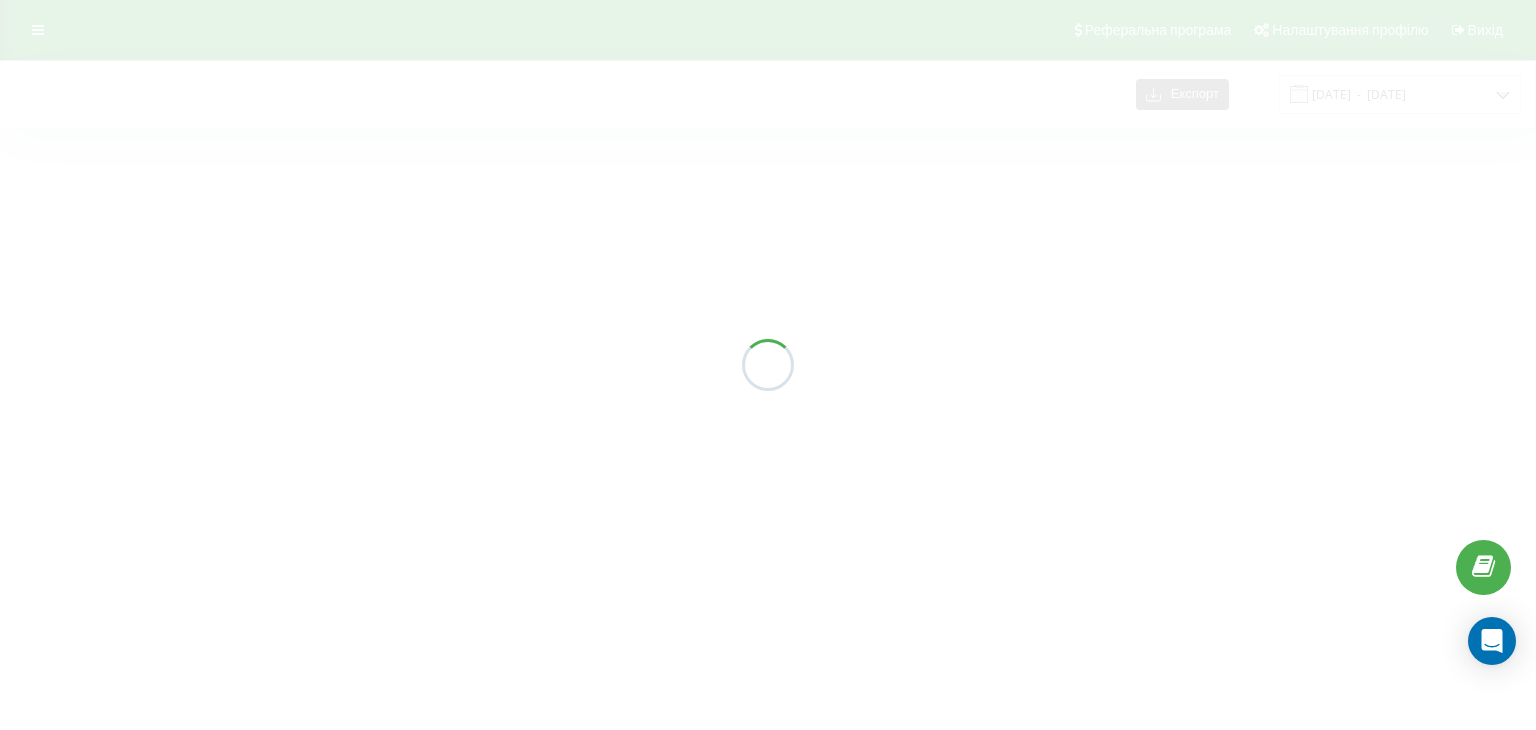 scroll, scrollTop: 0, scrollLeft: 0, axis: both 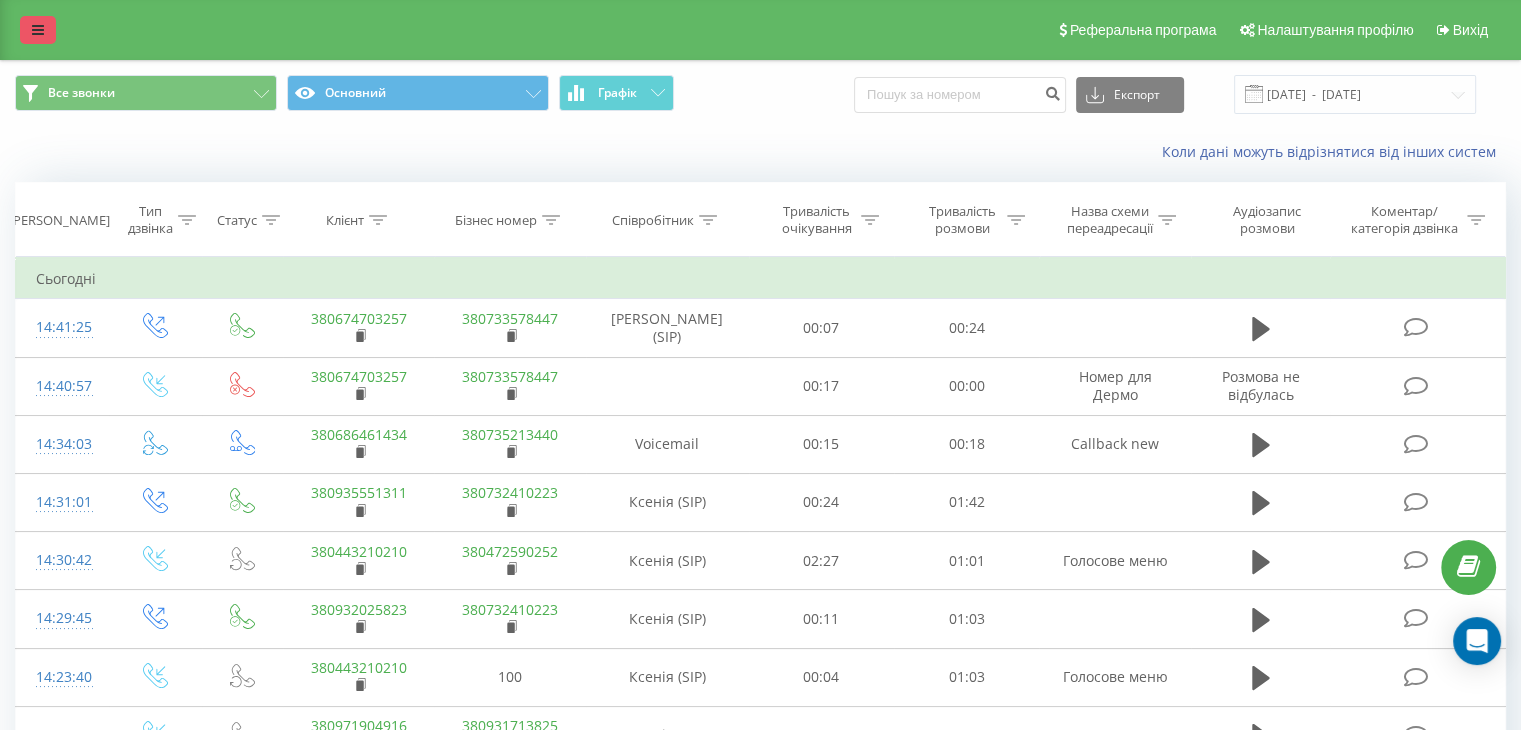 click at bounding box center (38, 30) 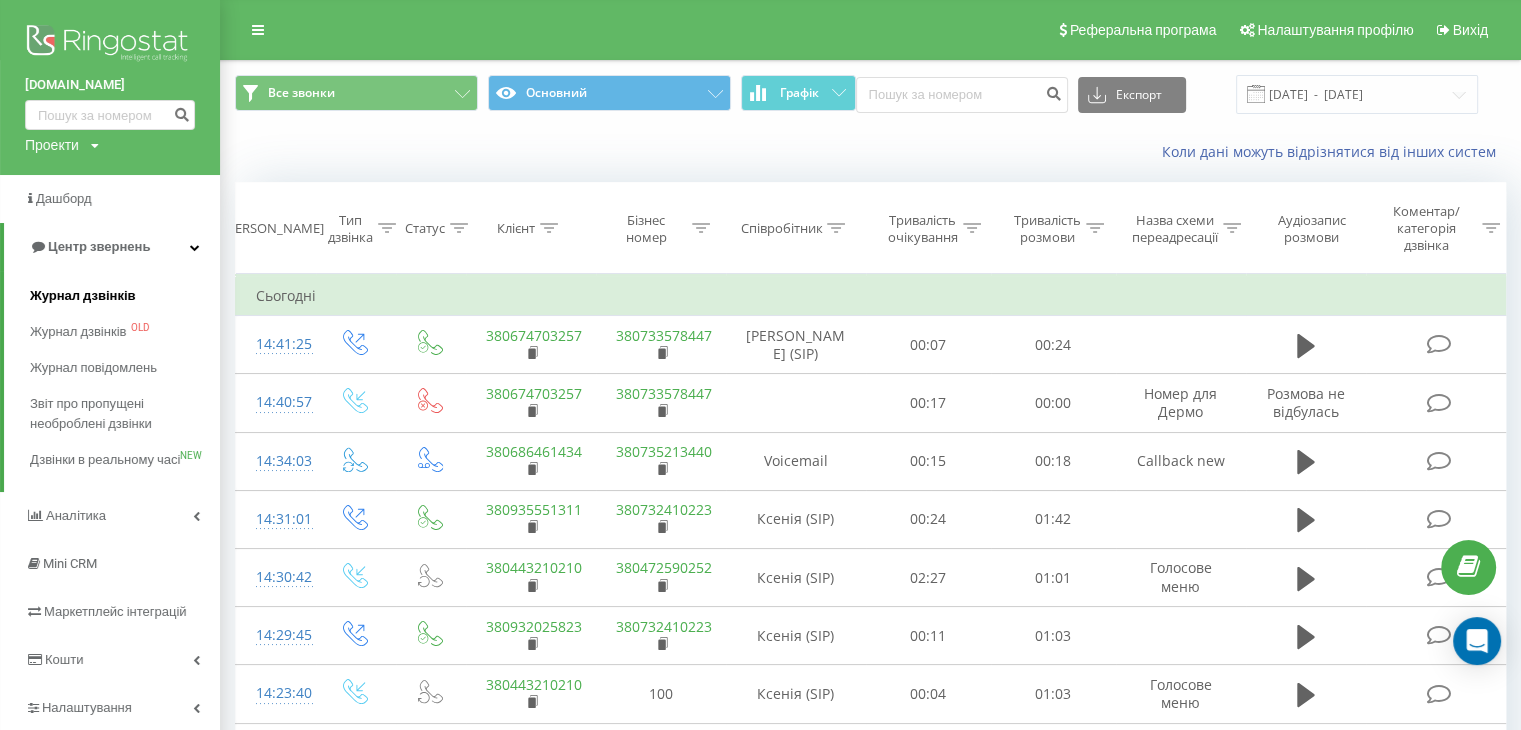 click on "Журнал дзвінків" at bounding box center (83, 296) 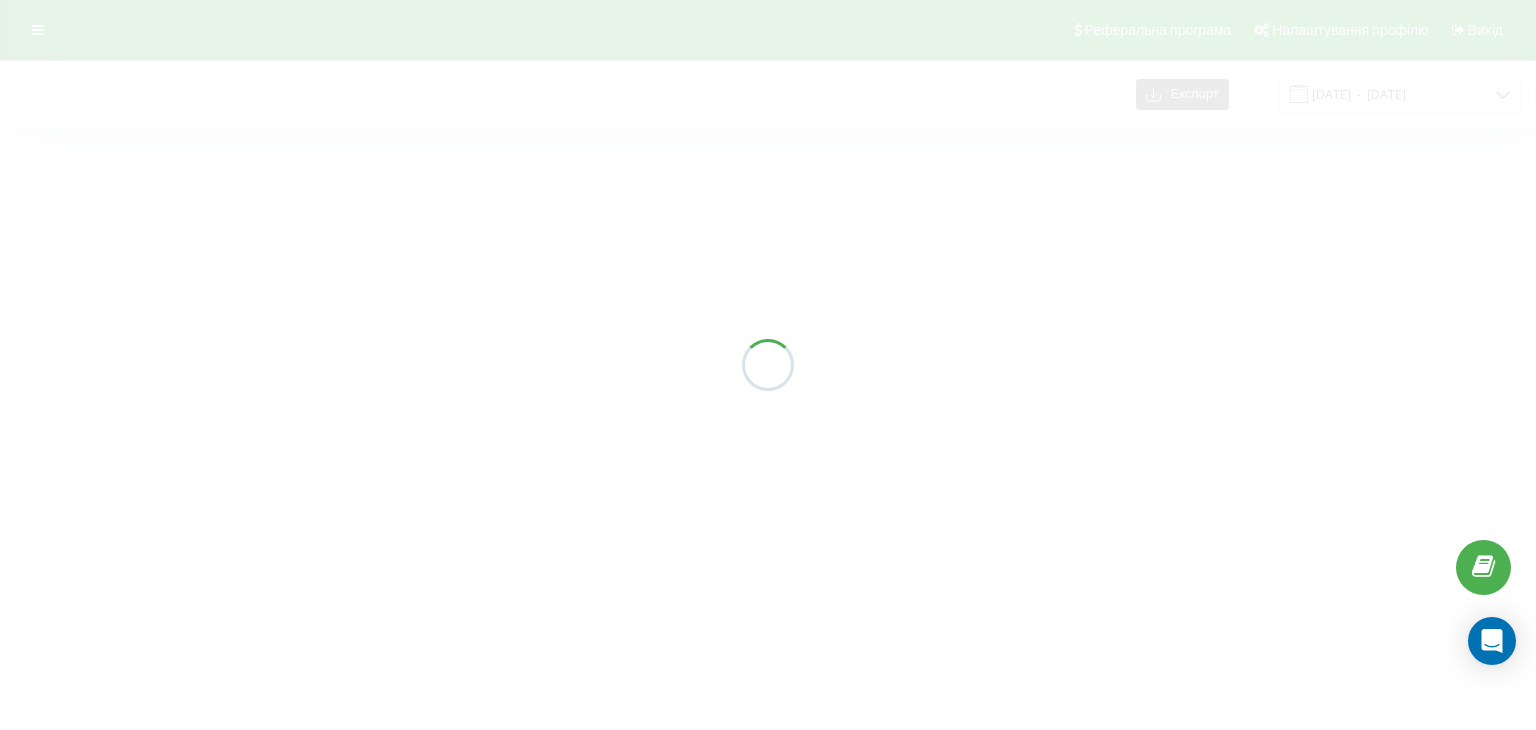 scroll, scrollTop: 0, scrollLeft: 0, axis: both 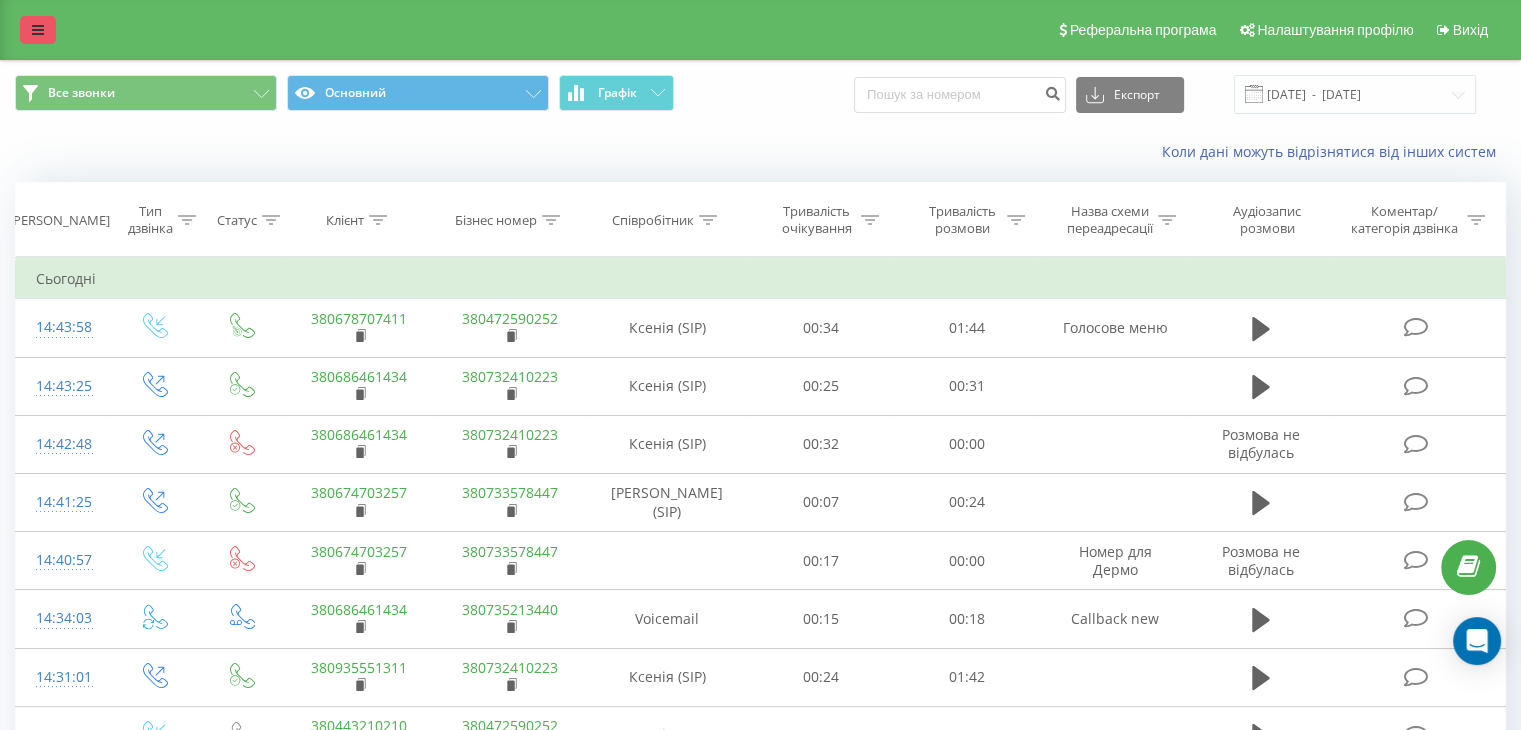 click at bounding box center [38, 30] 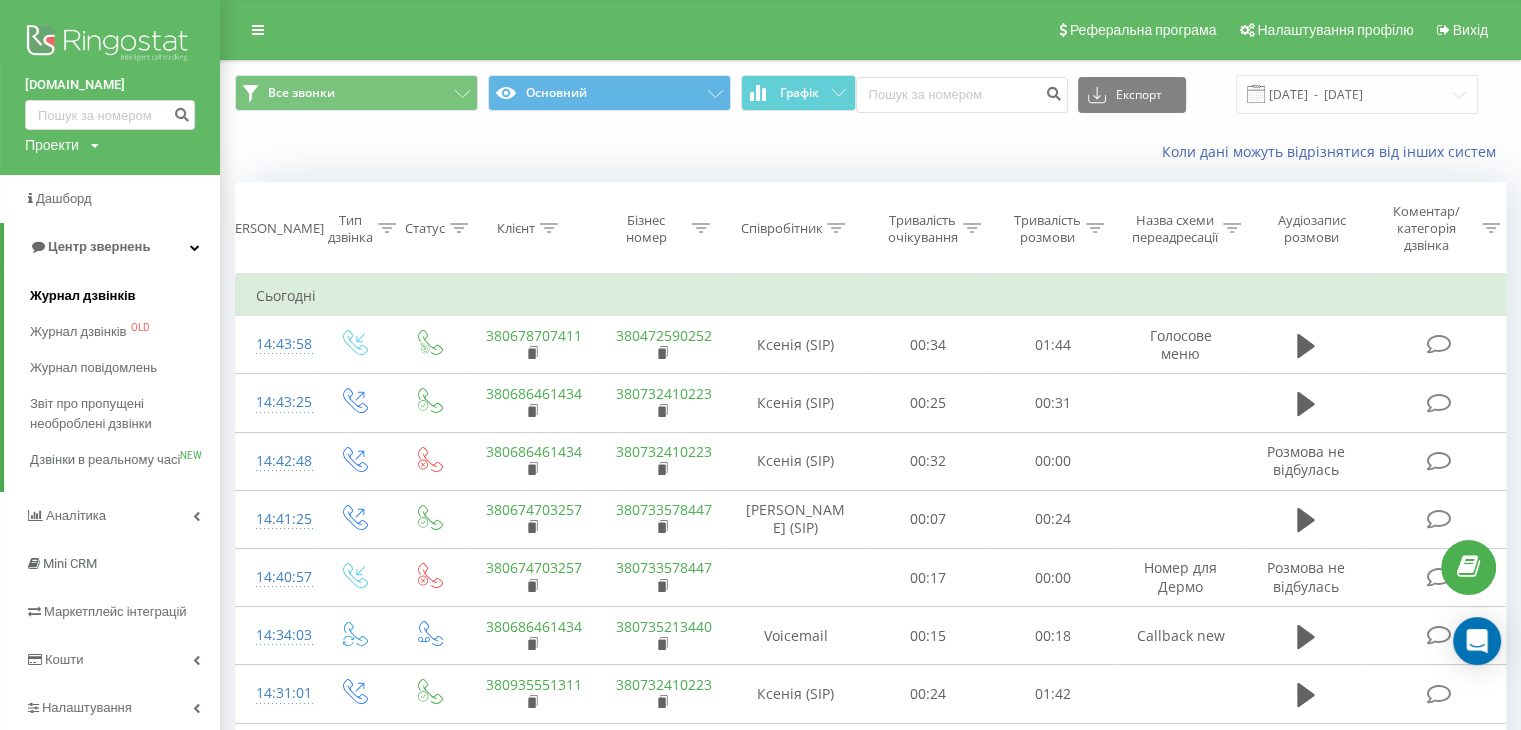 click on "Журнал дзвінків" at bounding box center [83, 296] 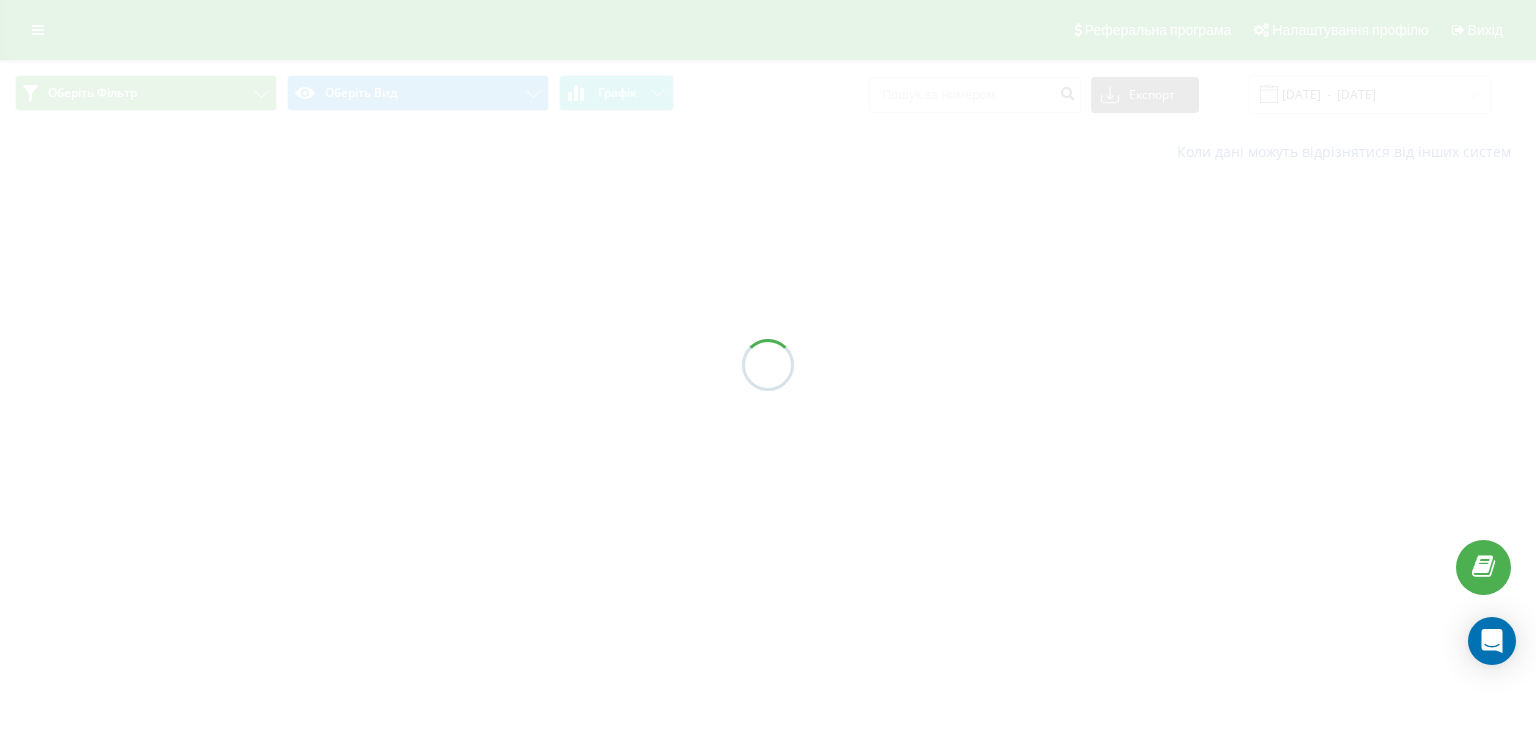 scroll, scrollTop: 0, scrollLeft: 0, axis: both 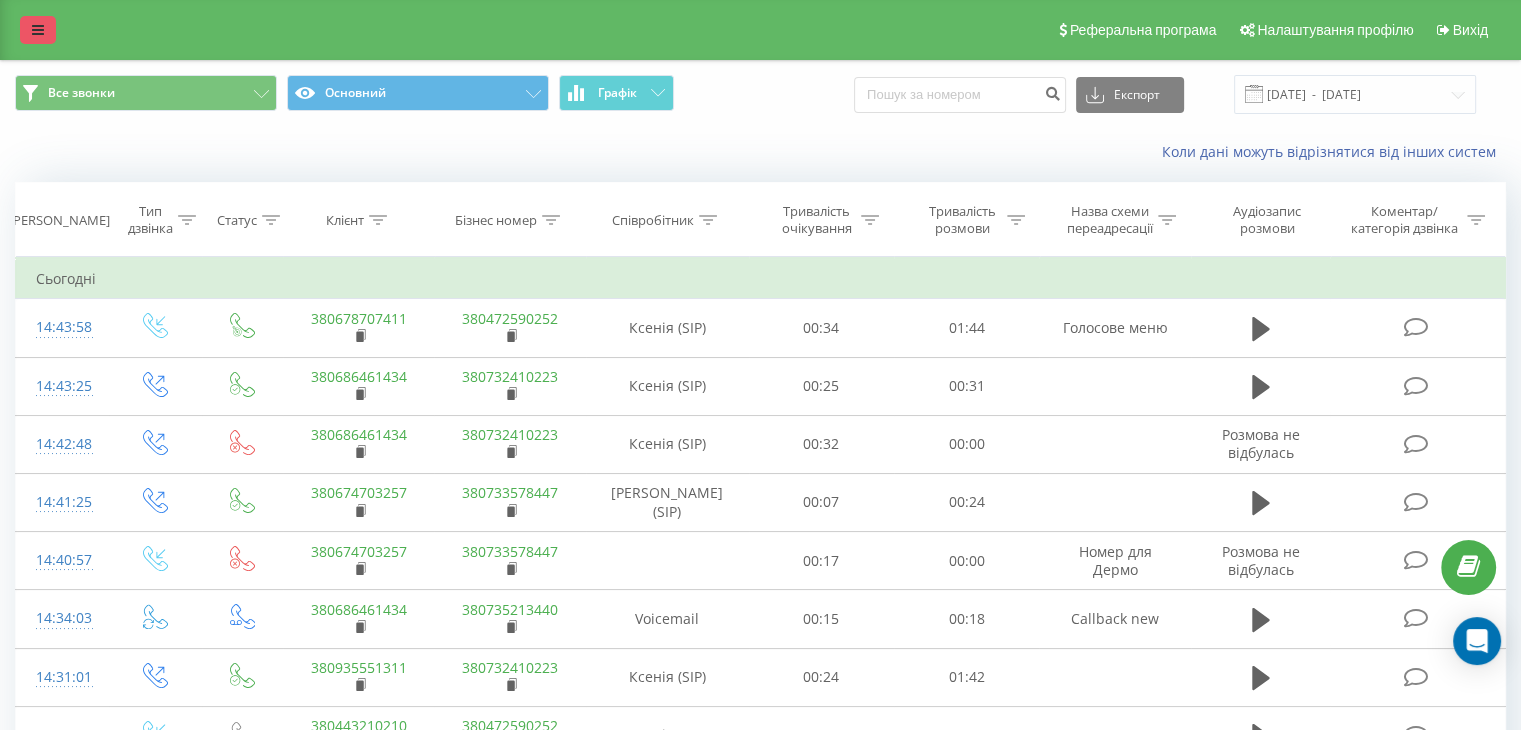 click at bounding box center (38, 30) 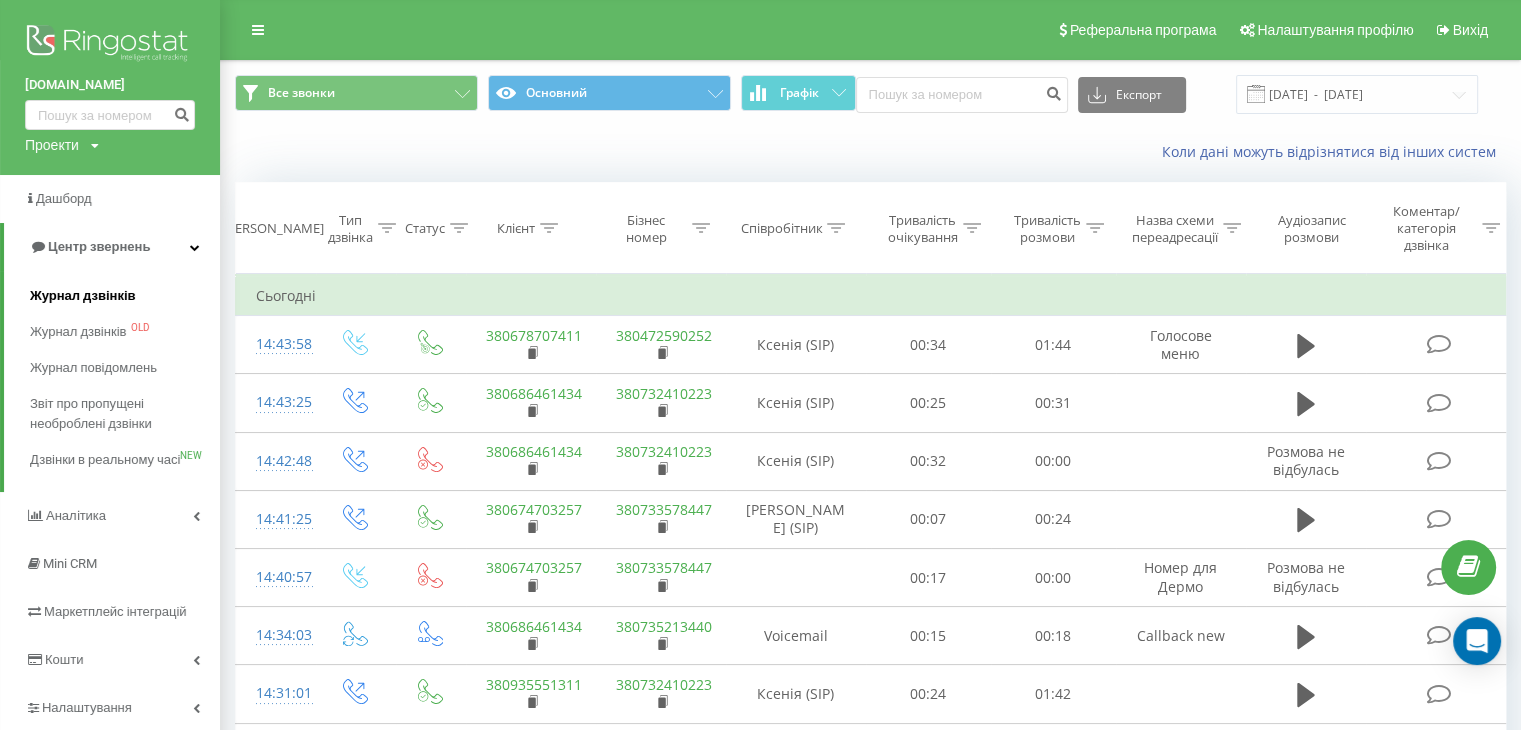 click on "Журнал дзвінків" at bounding box center (83, 296) 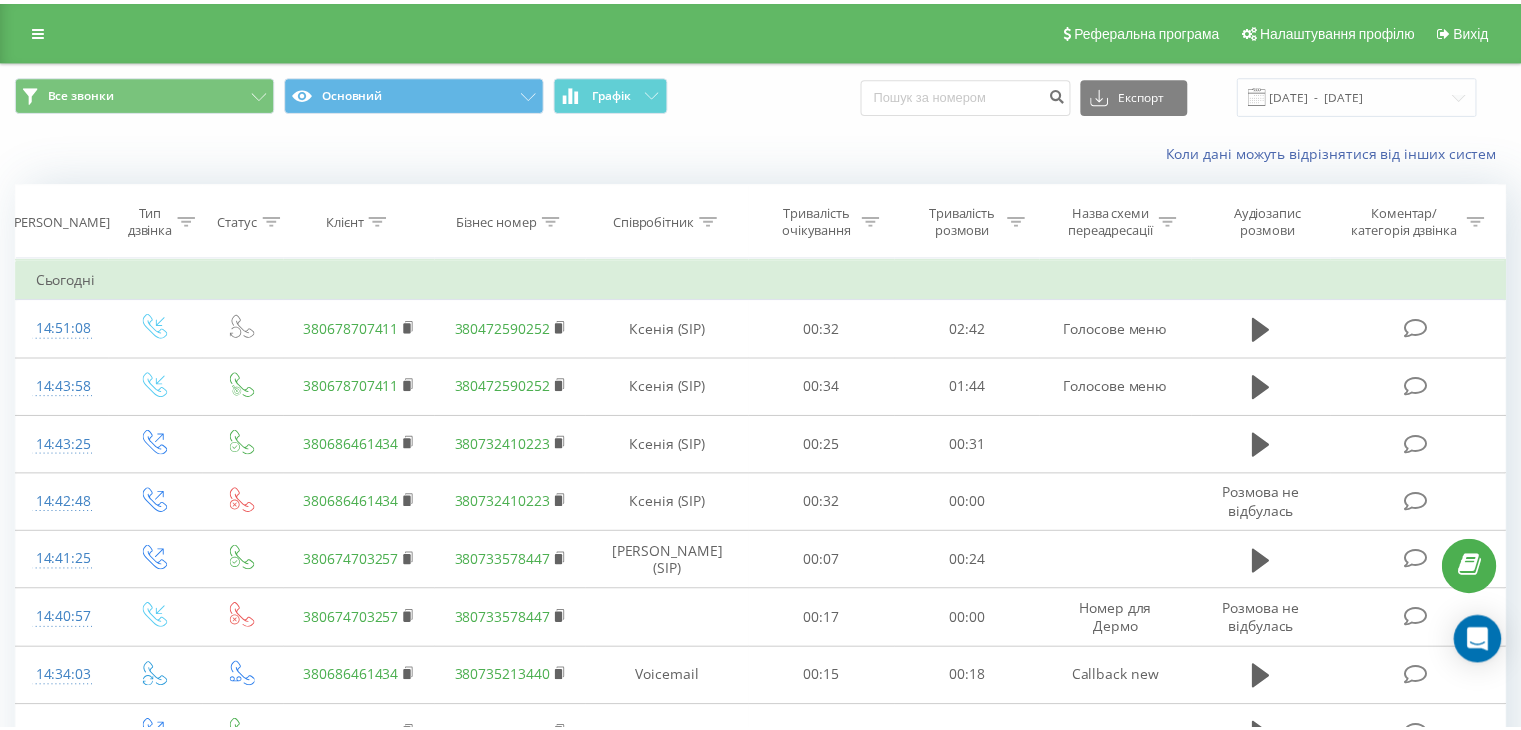 scroll, scrollTop: 0, scrollLeft: 0, axis: both 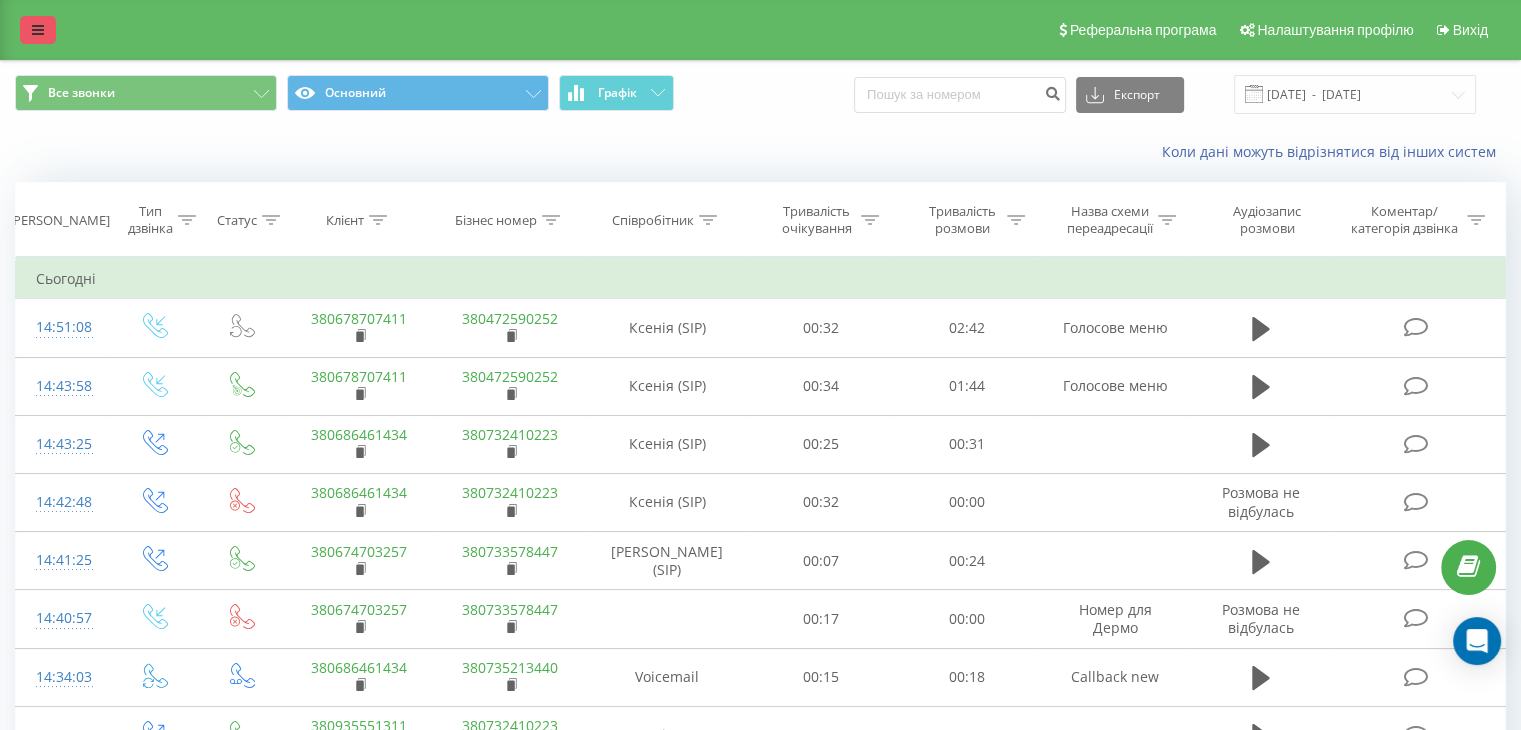 click at bounding box center (38, 30) 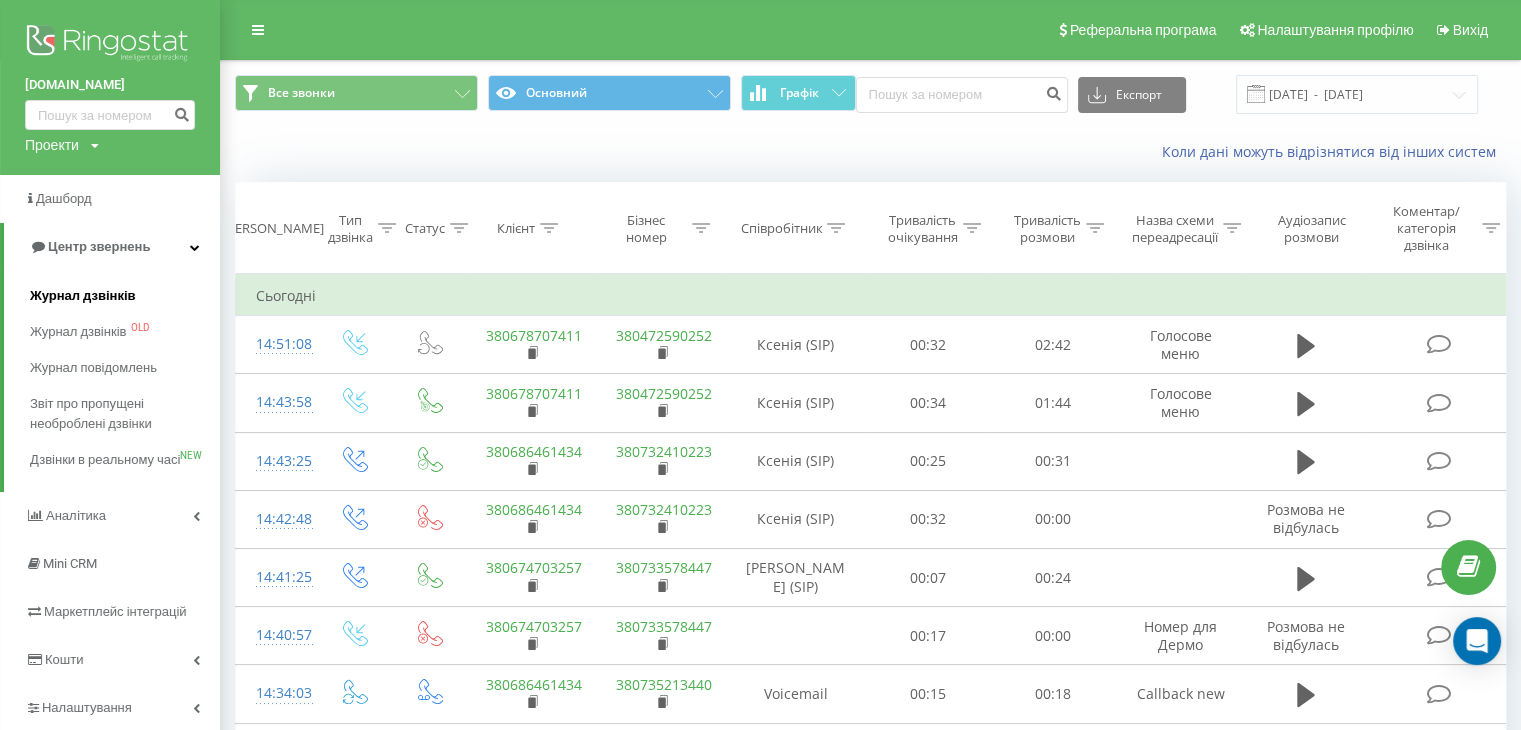 click on "Журнал дзвінків" at bounding box center [125, 296] 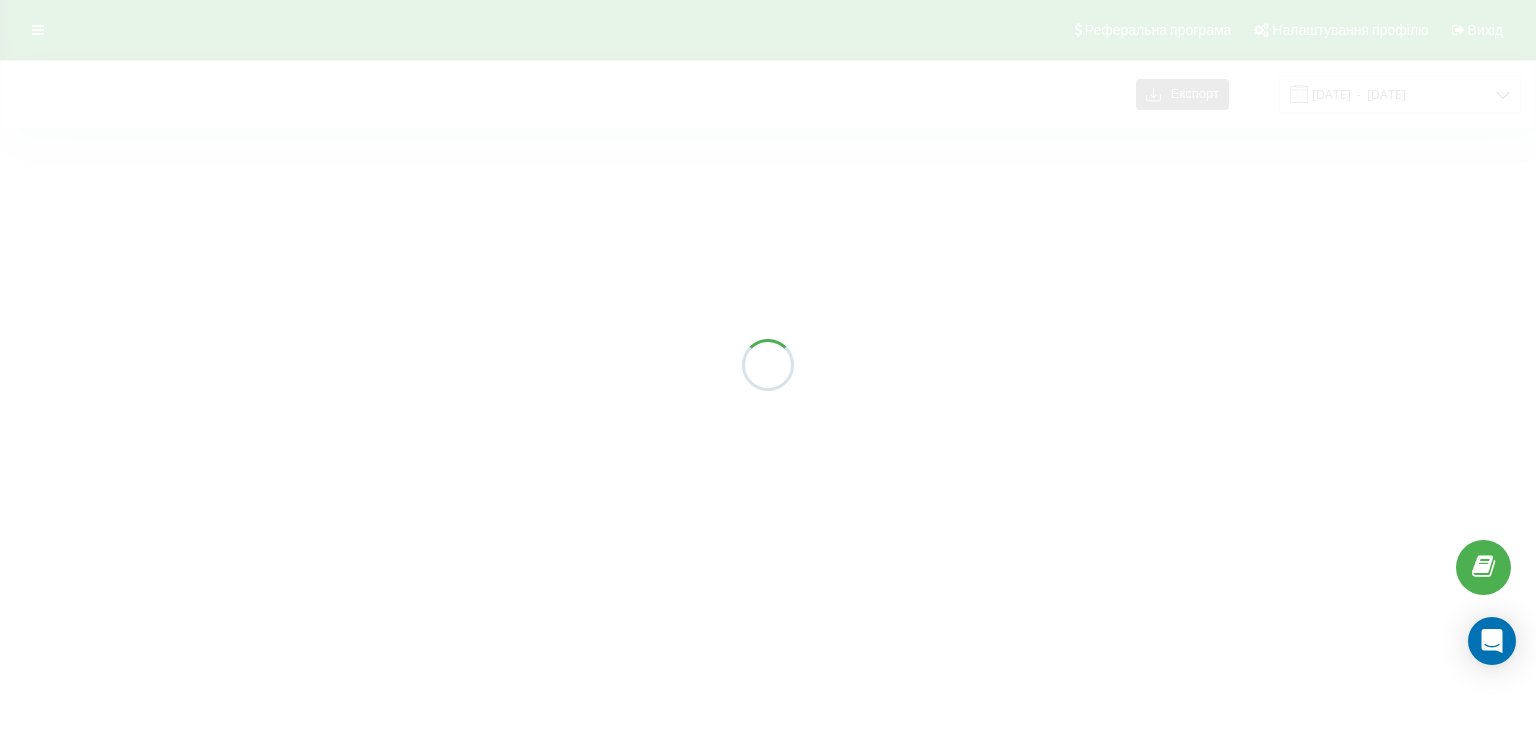 scroll, scrollTop: 0, scrollLeft: 0, axis: both 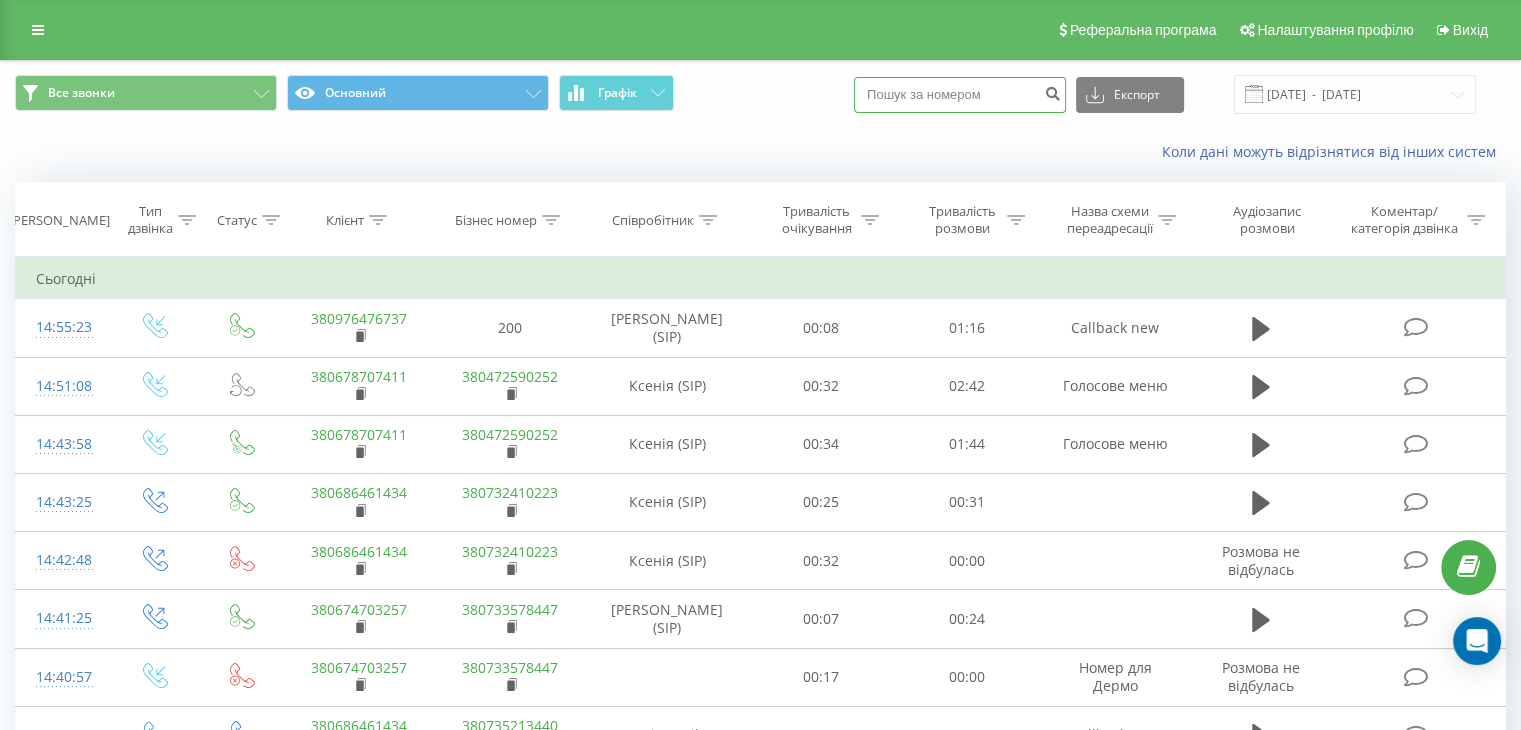 paste on "0978963386" 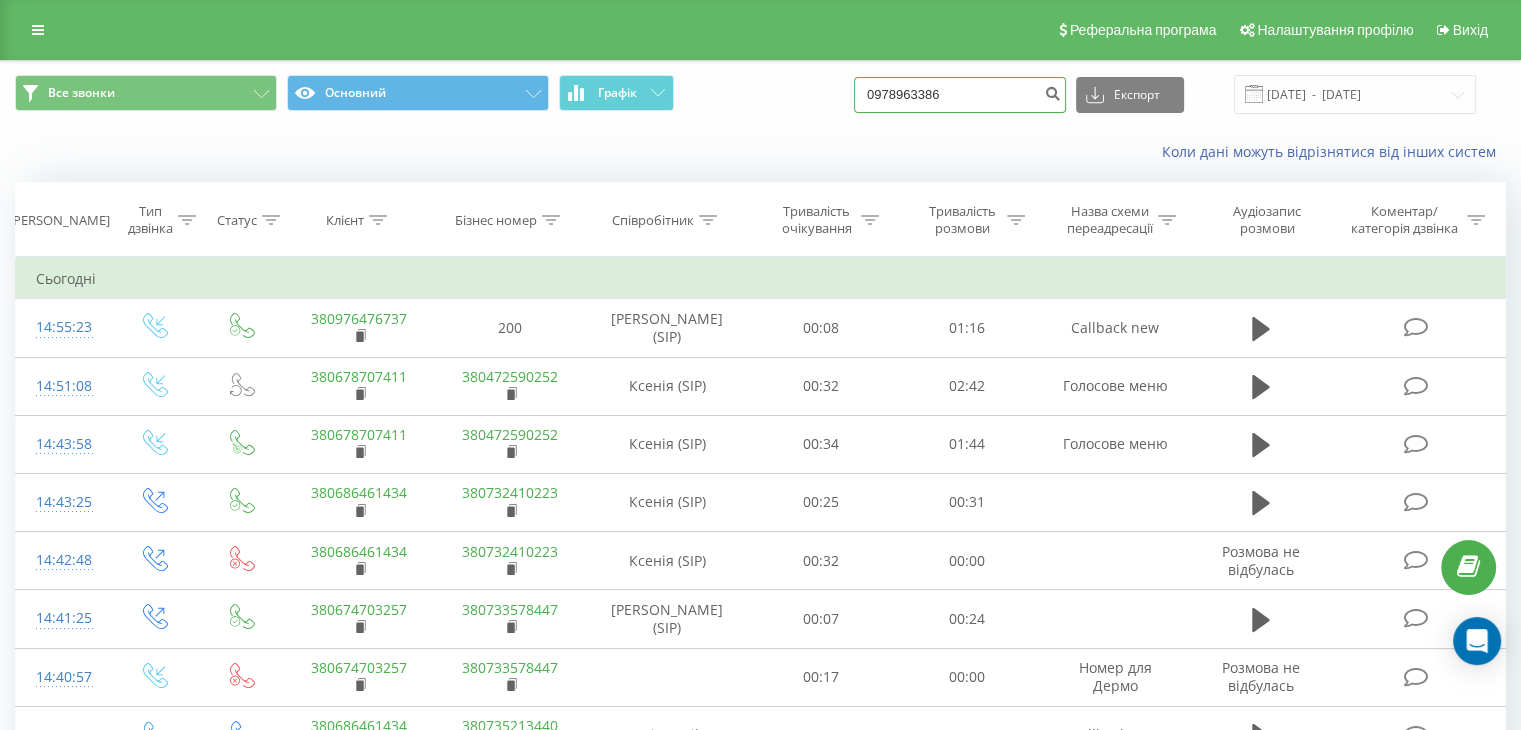 type on "0978963386" 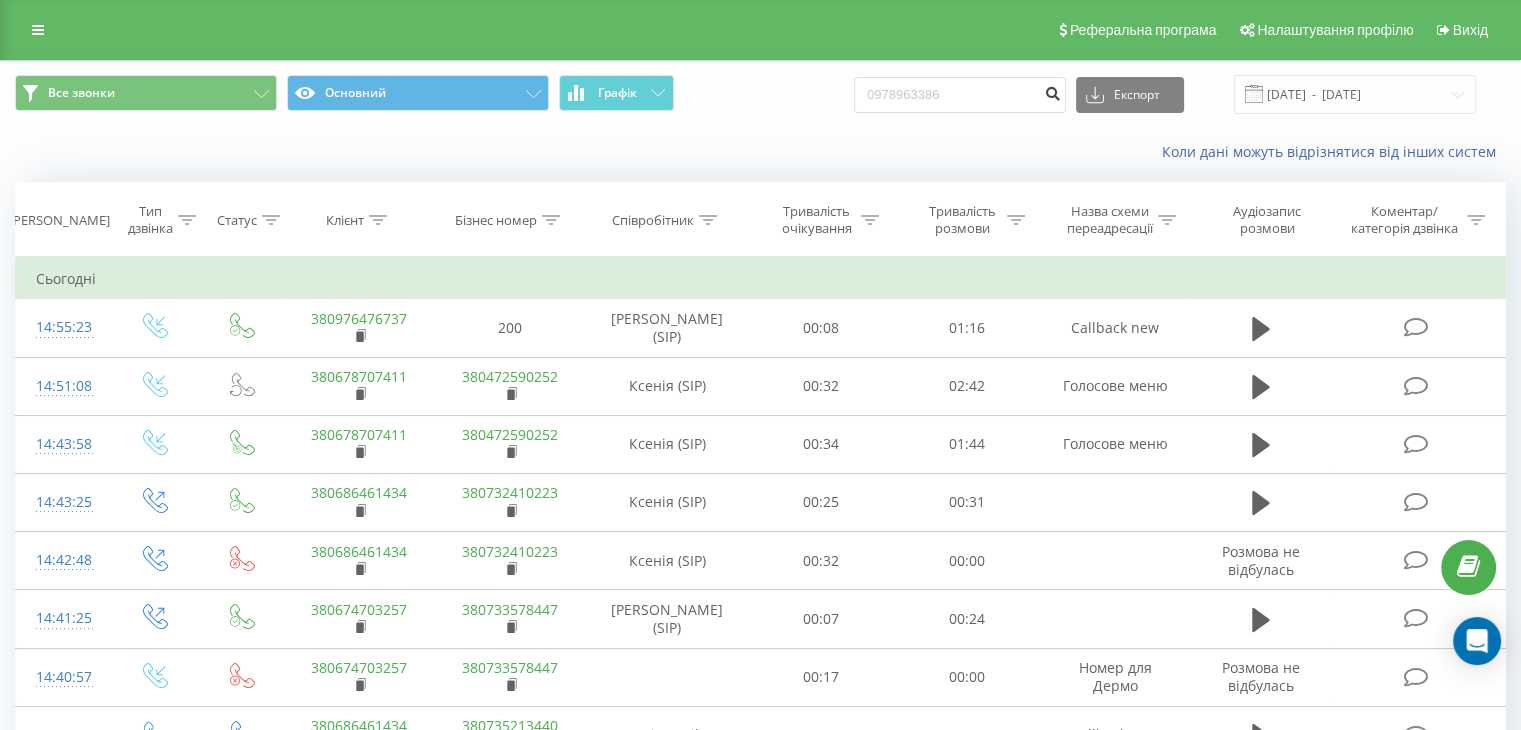 click at bounding box center [1052, 91] 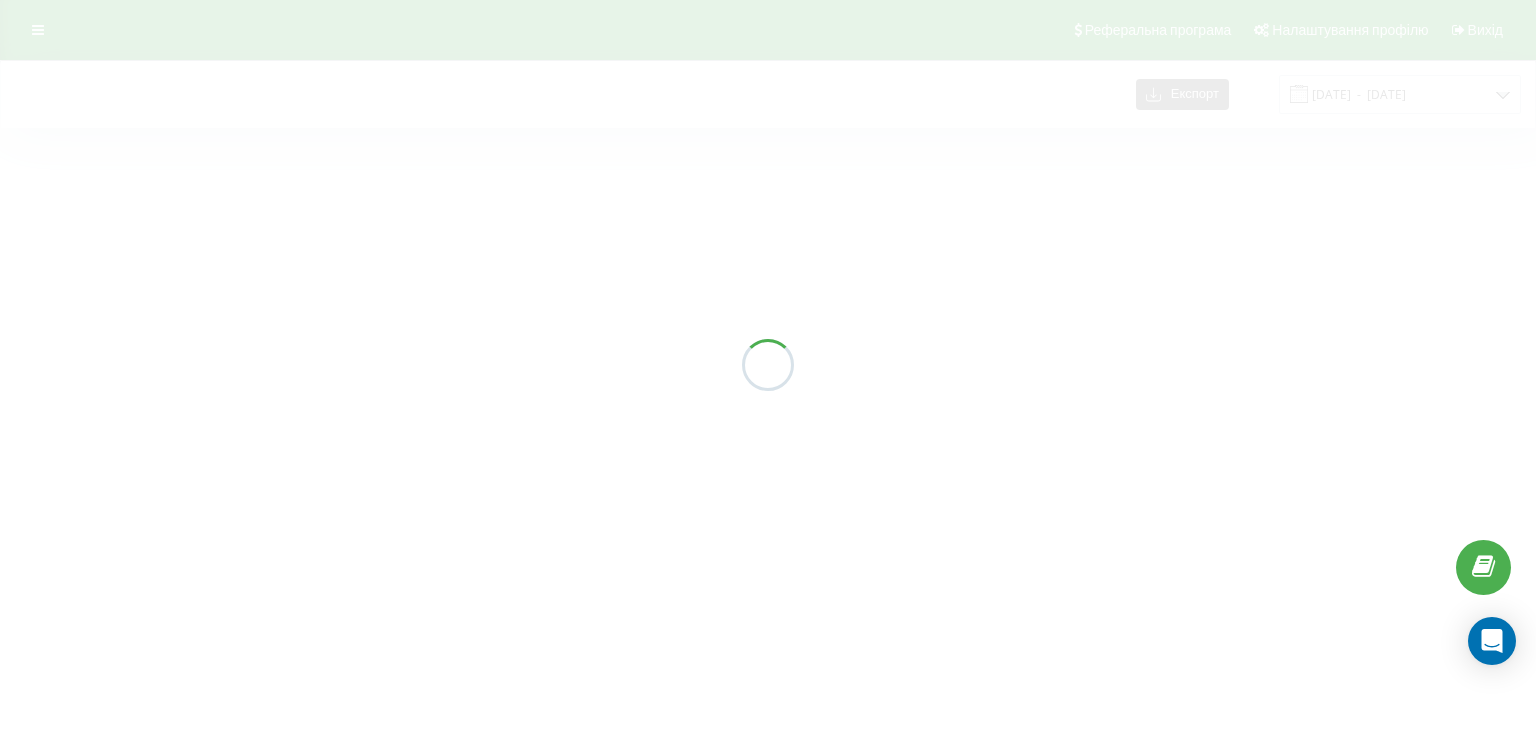 scroll, scrollTop: 0, scrollLeft: 0, axis: both 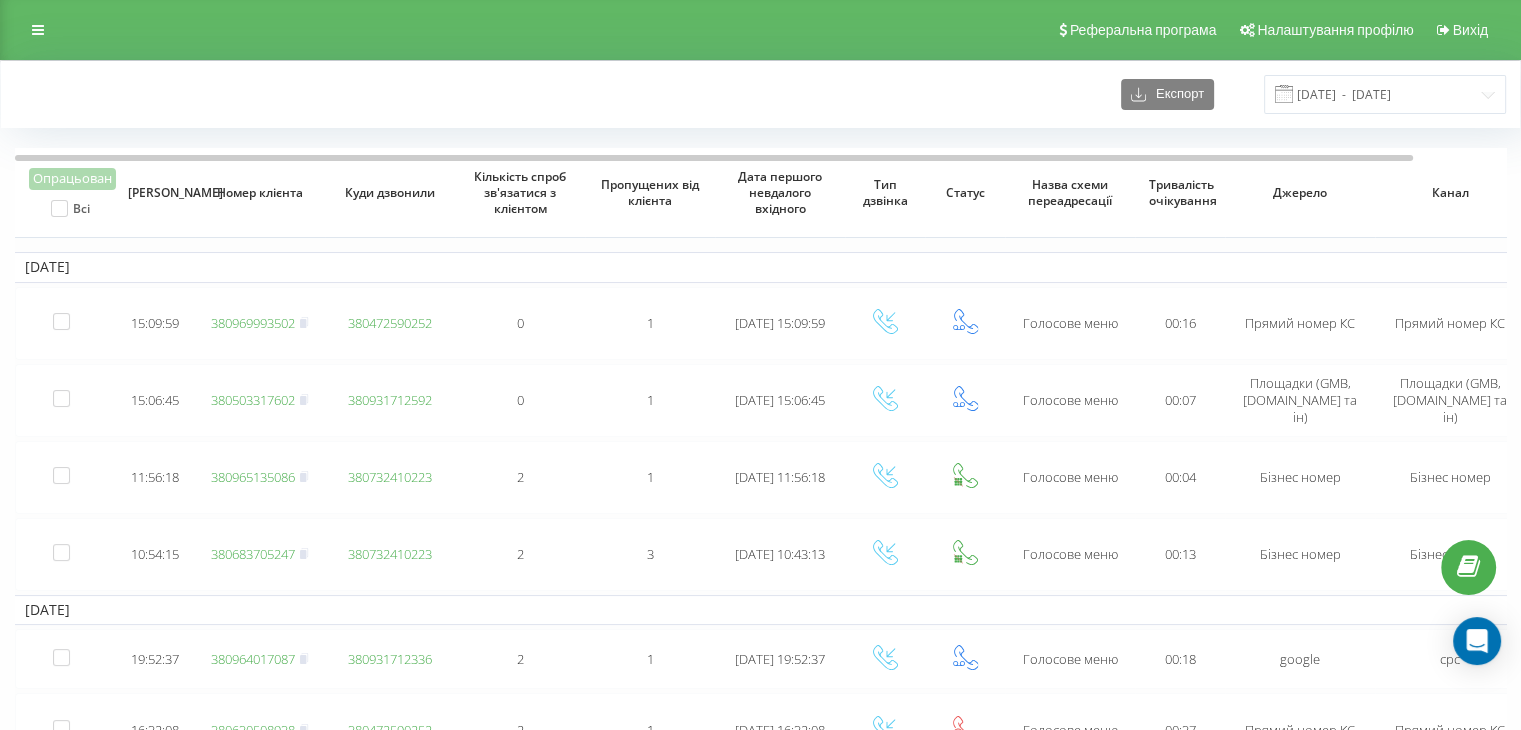click on "[DOMAIN_NAME] Проекти [DOMAIN_NAME] Дашборд Центр звернень Журнал дзвінків Журнал дзвінків OLD Журнал повідомлень Звіт про пропущені необроблені дзвінки Дзвінки в реальному часі NEW Аналiтика Mini CRM Маркетплейс інтеграцій Кошти Налаштування Реферальна програма Налаштування профілю Вихід Експорт [DATE]  -  [DATE] Опрацьован Всі Дата дзвінка Номер клієнта Куди дзвонили Кількість спроб зв'язатися з клієнтом Пропущених від клієнта Дата першого невдалого вхідного Тип дзвінка Статус Назва схеми переадресації Тривалість очікування Джерело Канал Аудіозапис розмови" at bounding box center [760, 365] 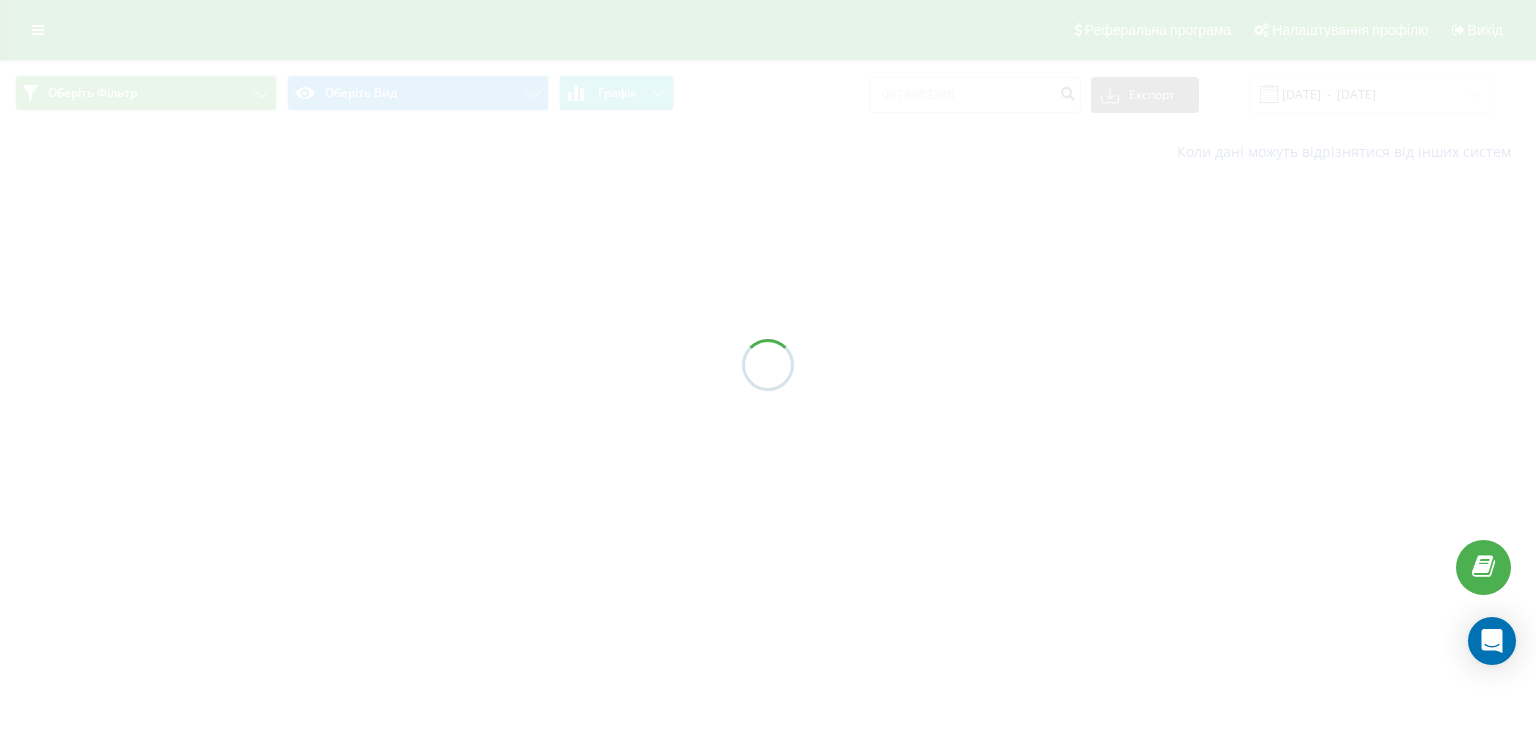 scroll, scrollTop: 0, scrollLeft: 0, axis: both 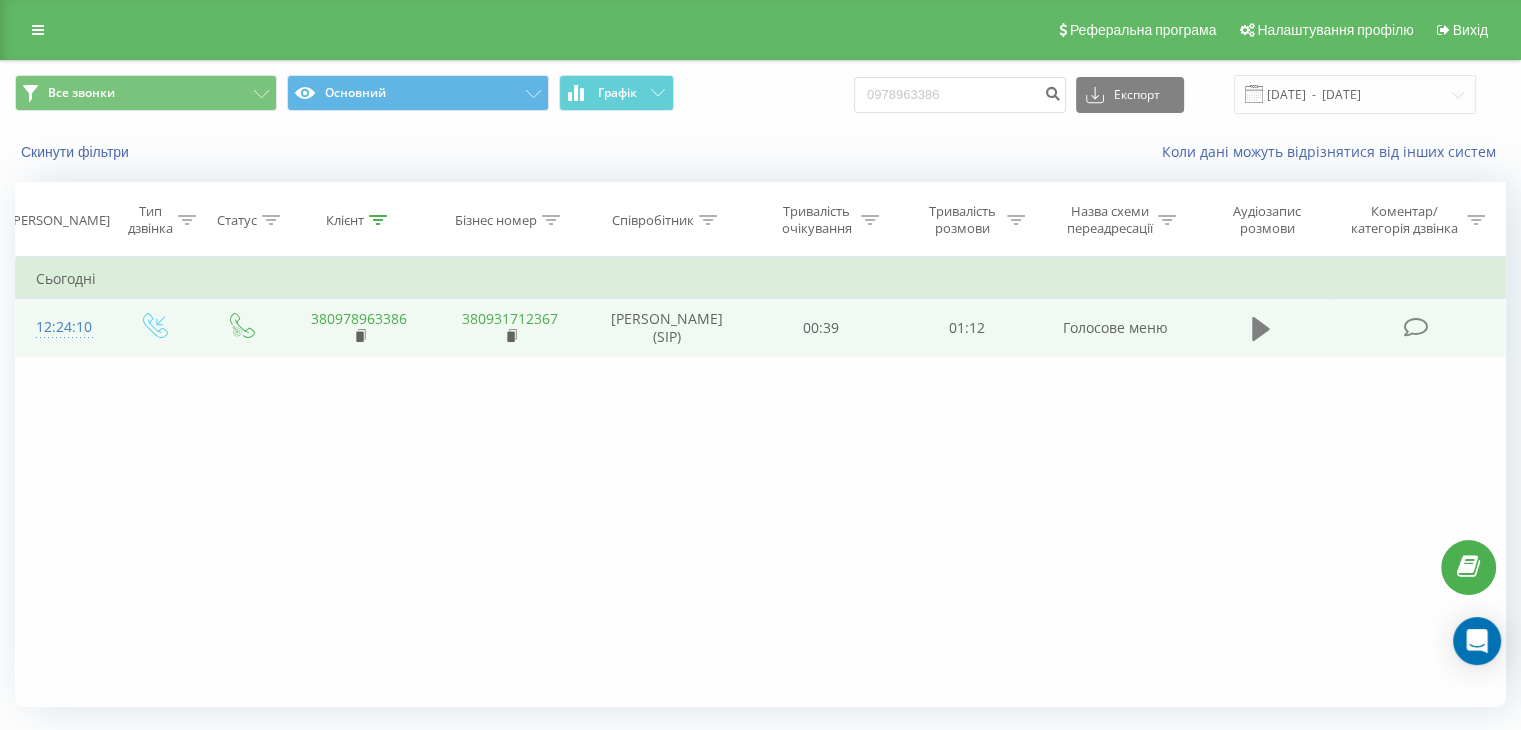 click at bounding box center (1261, 329) 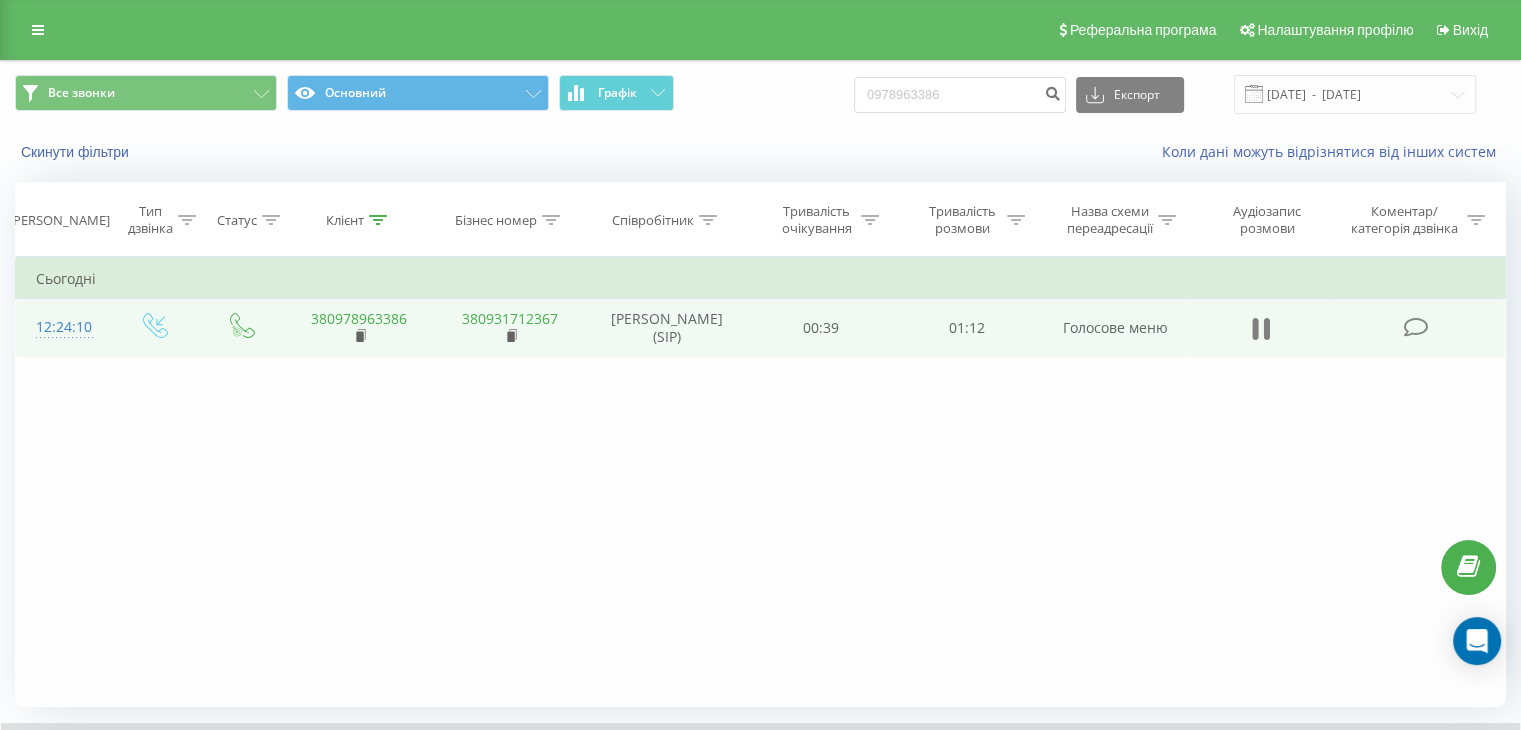 click 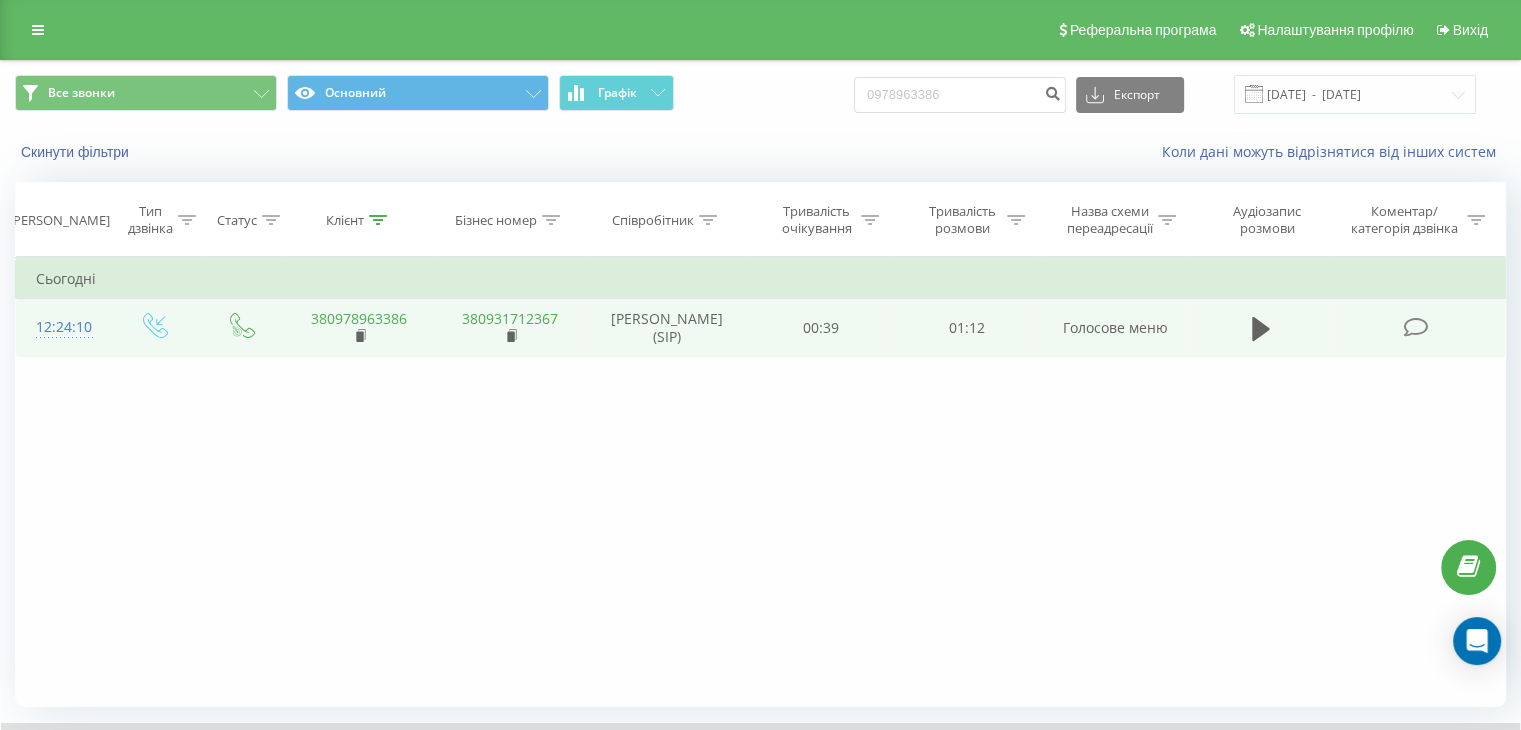 click on "380978963386" at bounding box center [359, 318] 